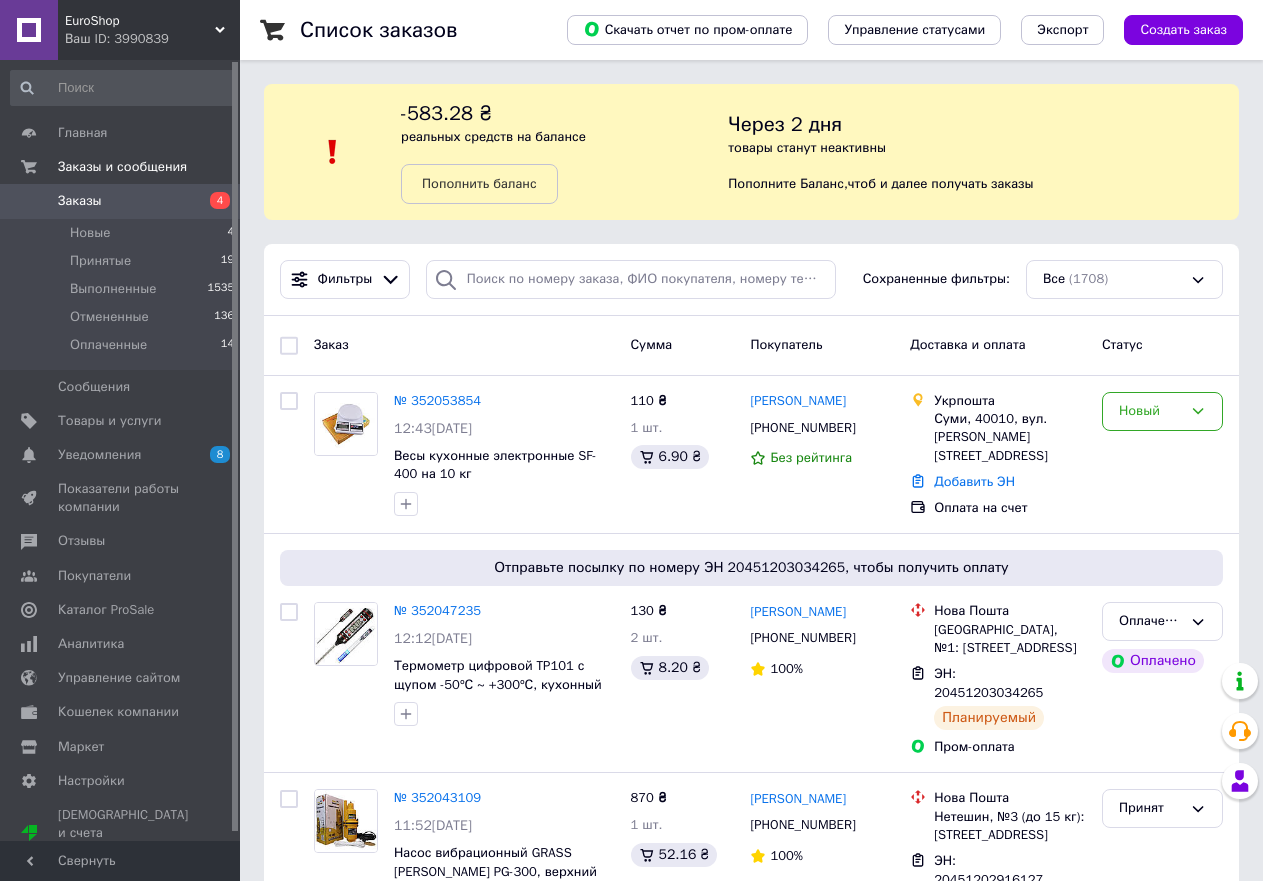 scroll, scrollTop: 200, scrollLeft: 0, axis: vertical 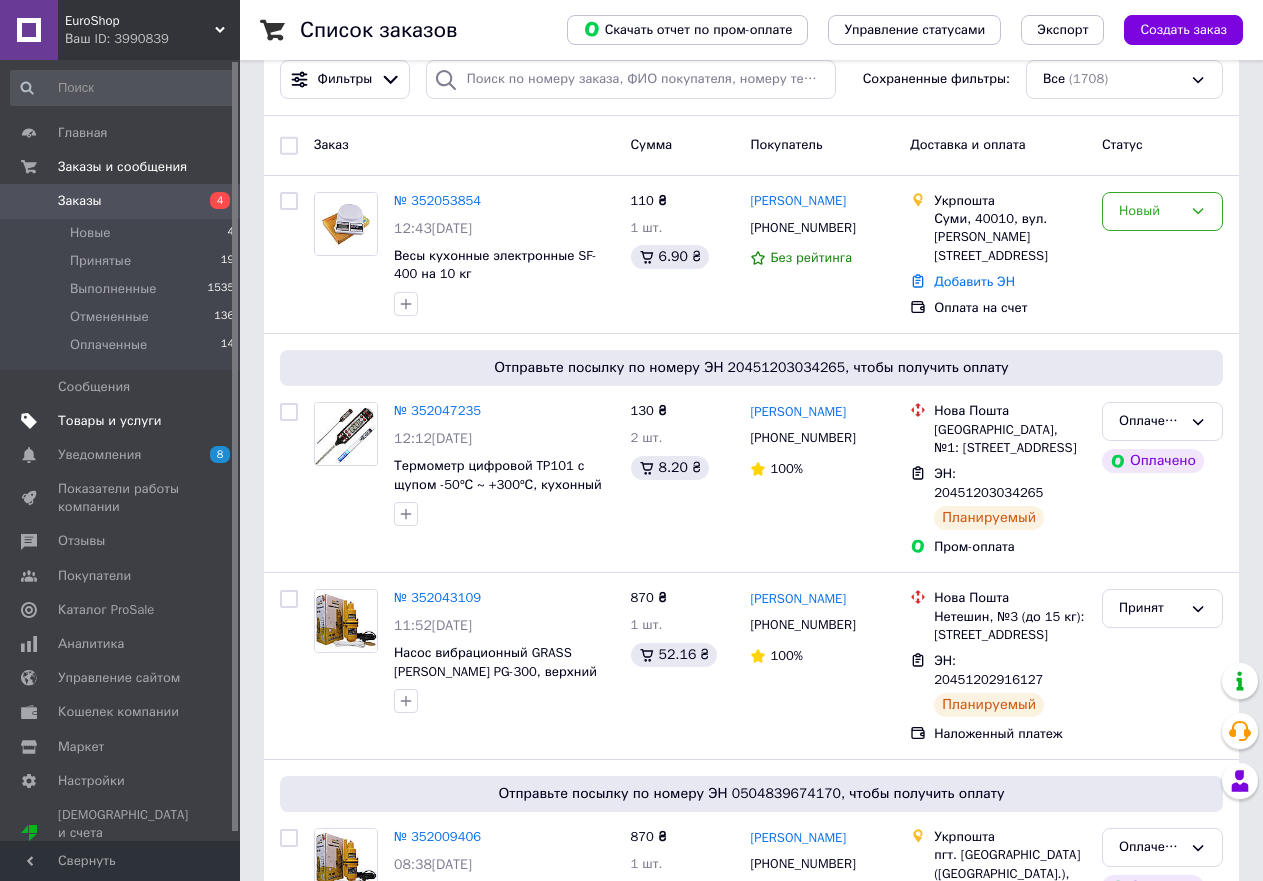 click on "Товары и услуги" at bounding box center (110, 421) 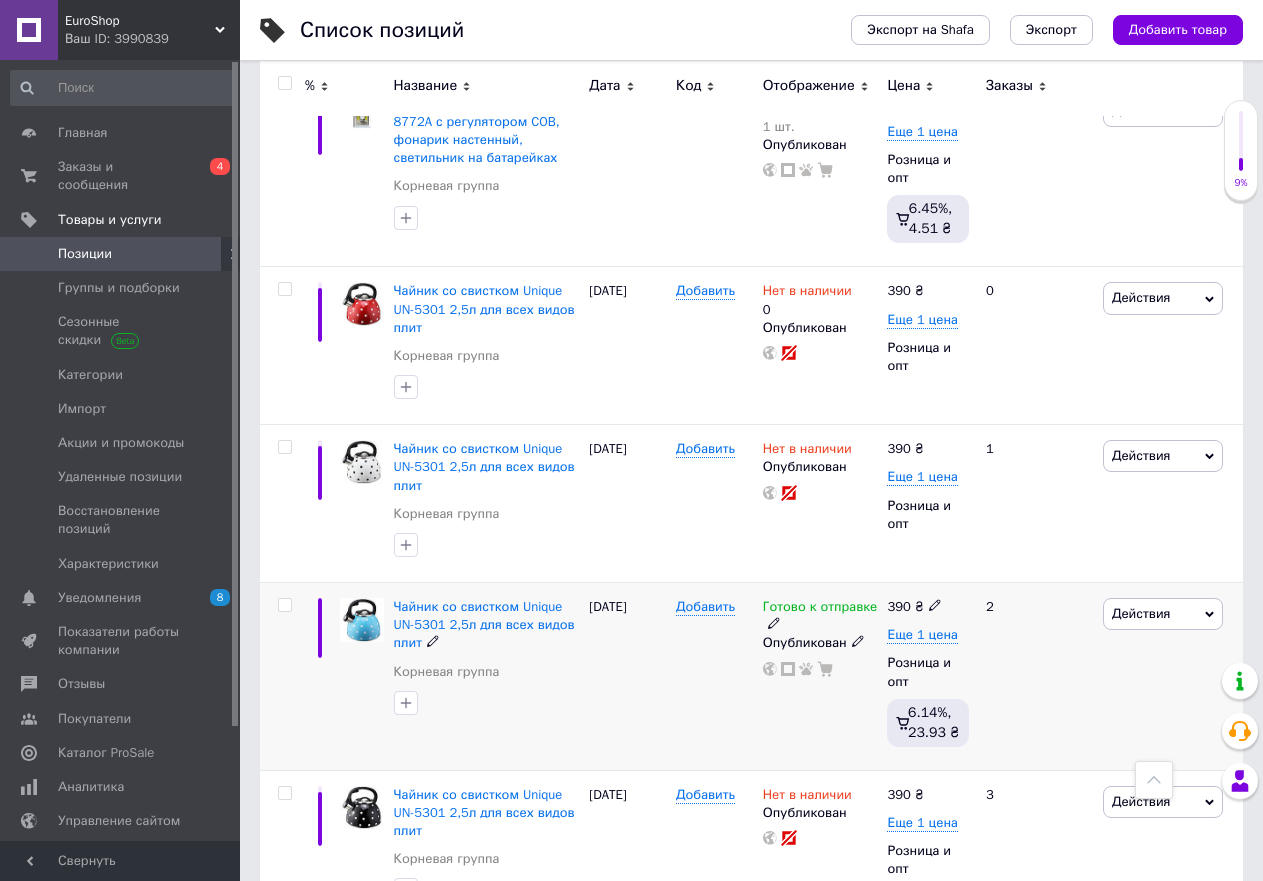 scroll, scrollTop: 13700, scrollLeft: 0, axis: vertical 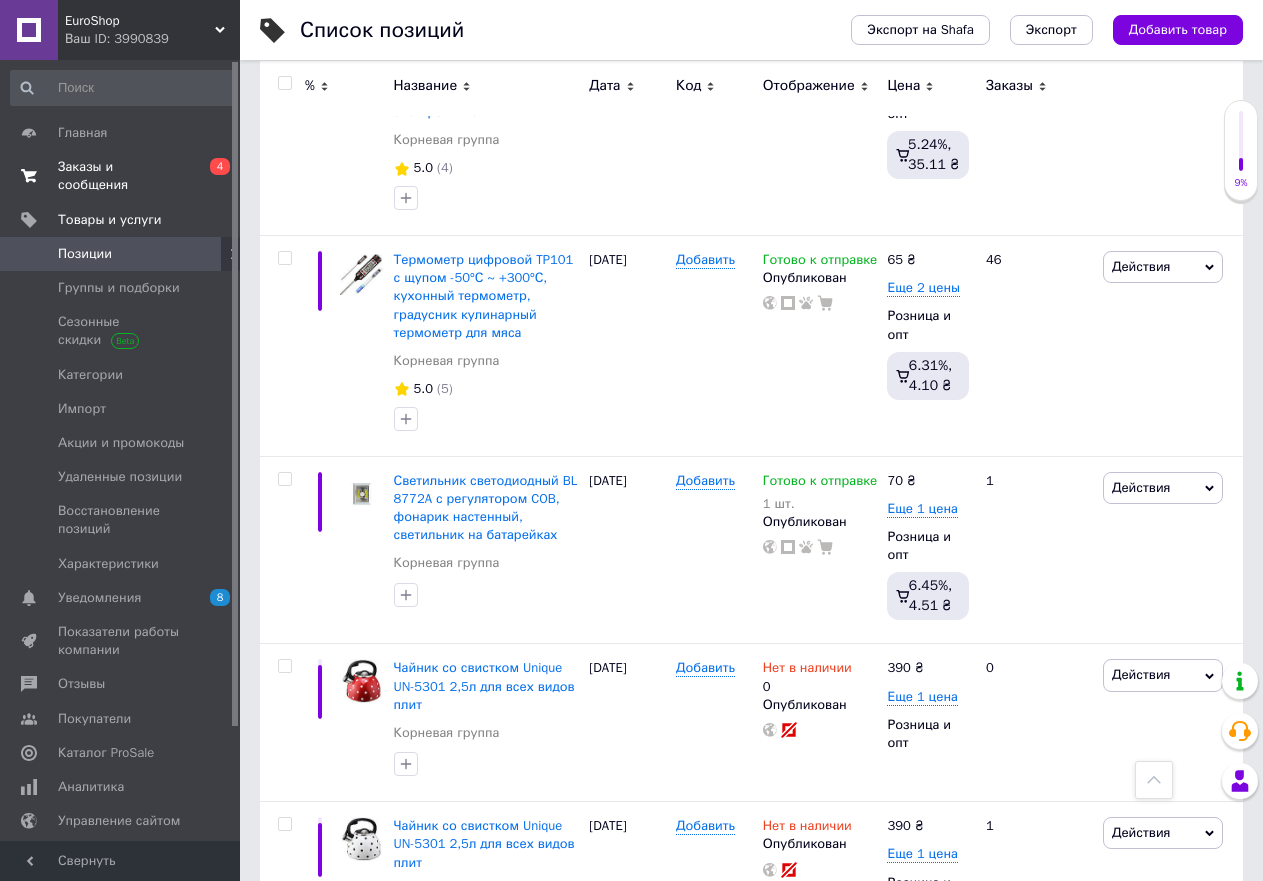 click on "Заказы и сообщения 0 4" at bounding box center (123, 176) 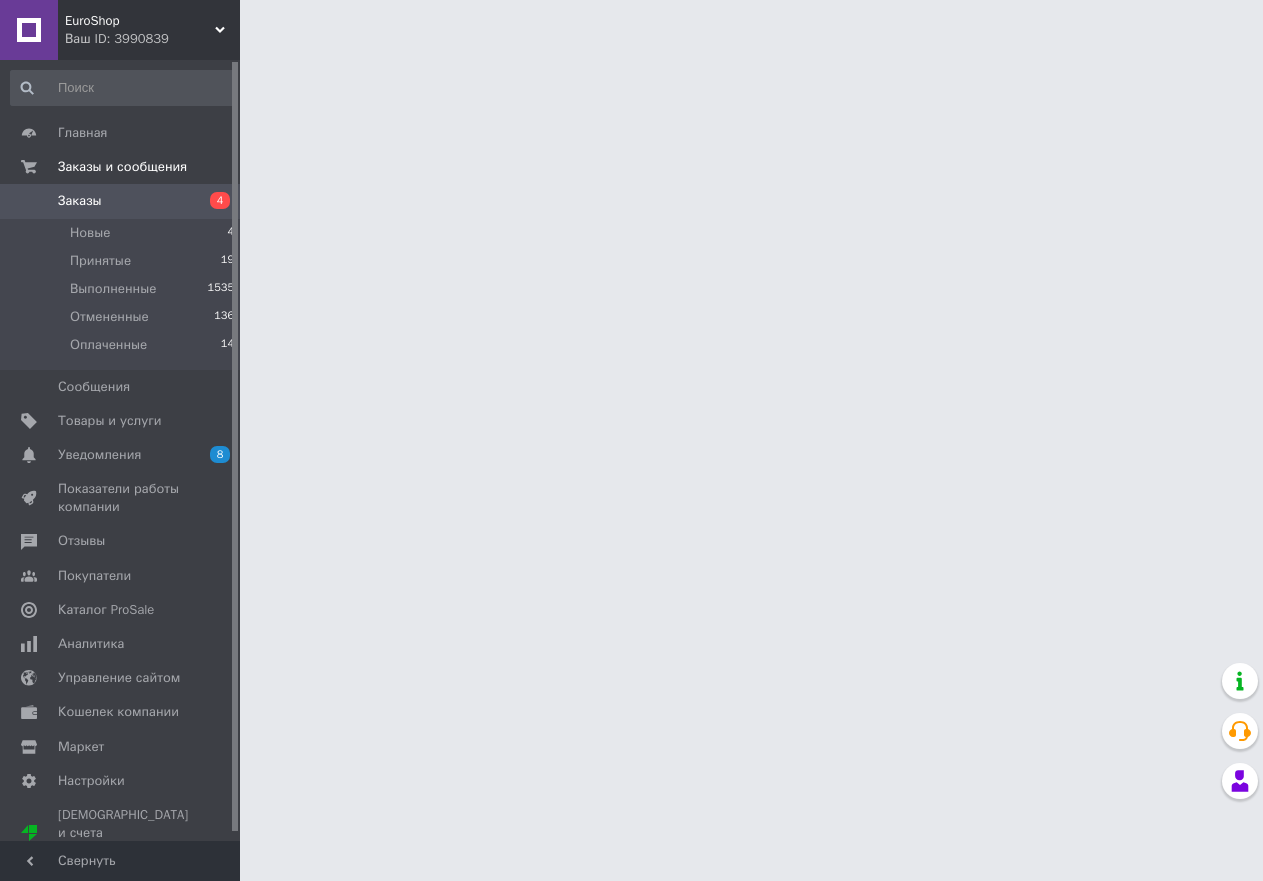 scroll, scrollTop: 0, scrollLeft: 0, axis: both 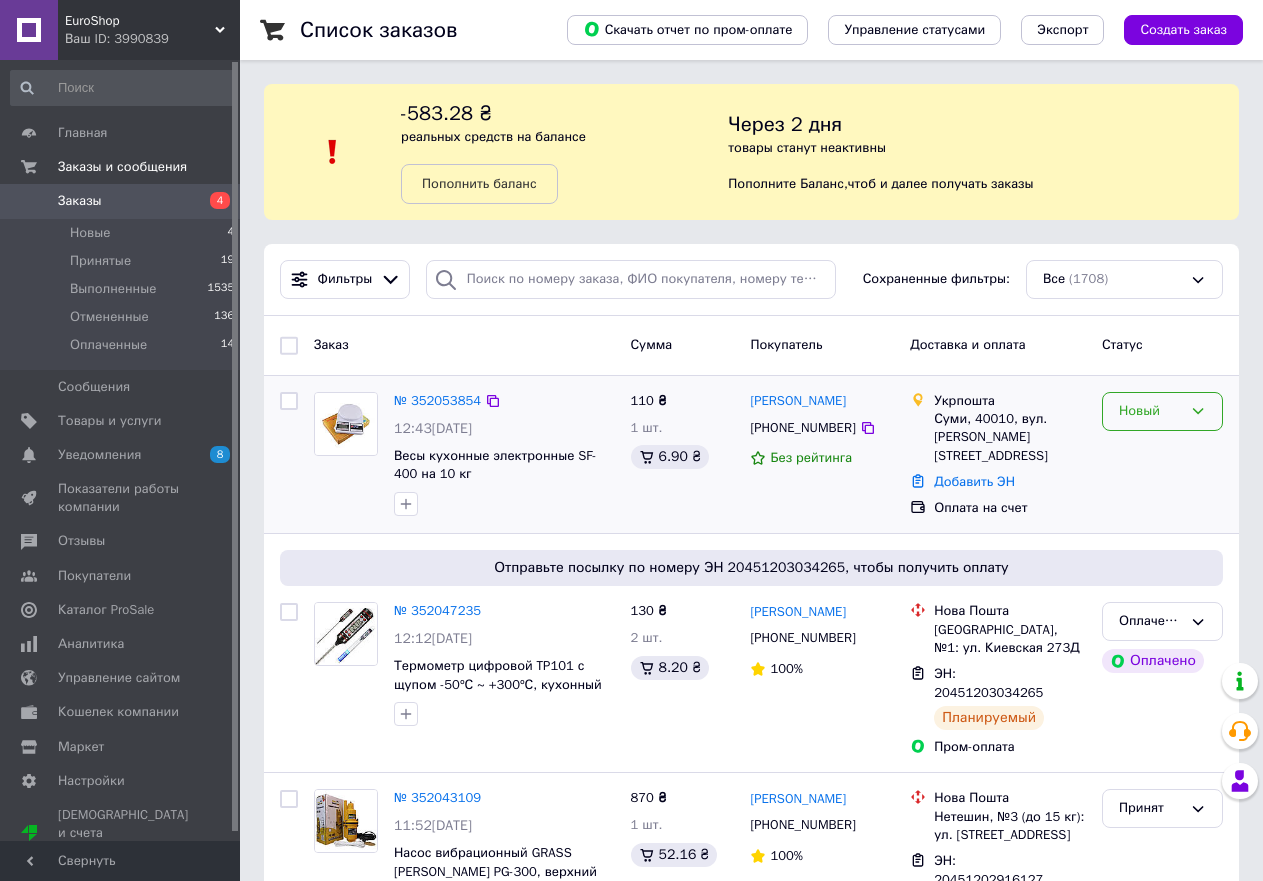 click on "Новый" at bounding box center [1162, 411] 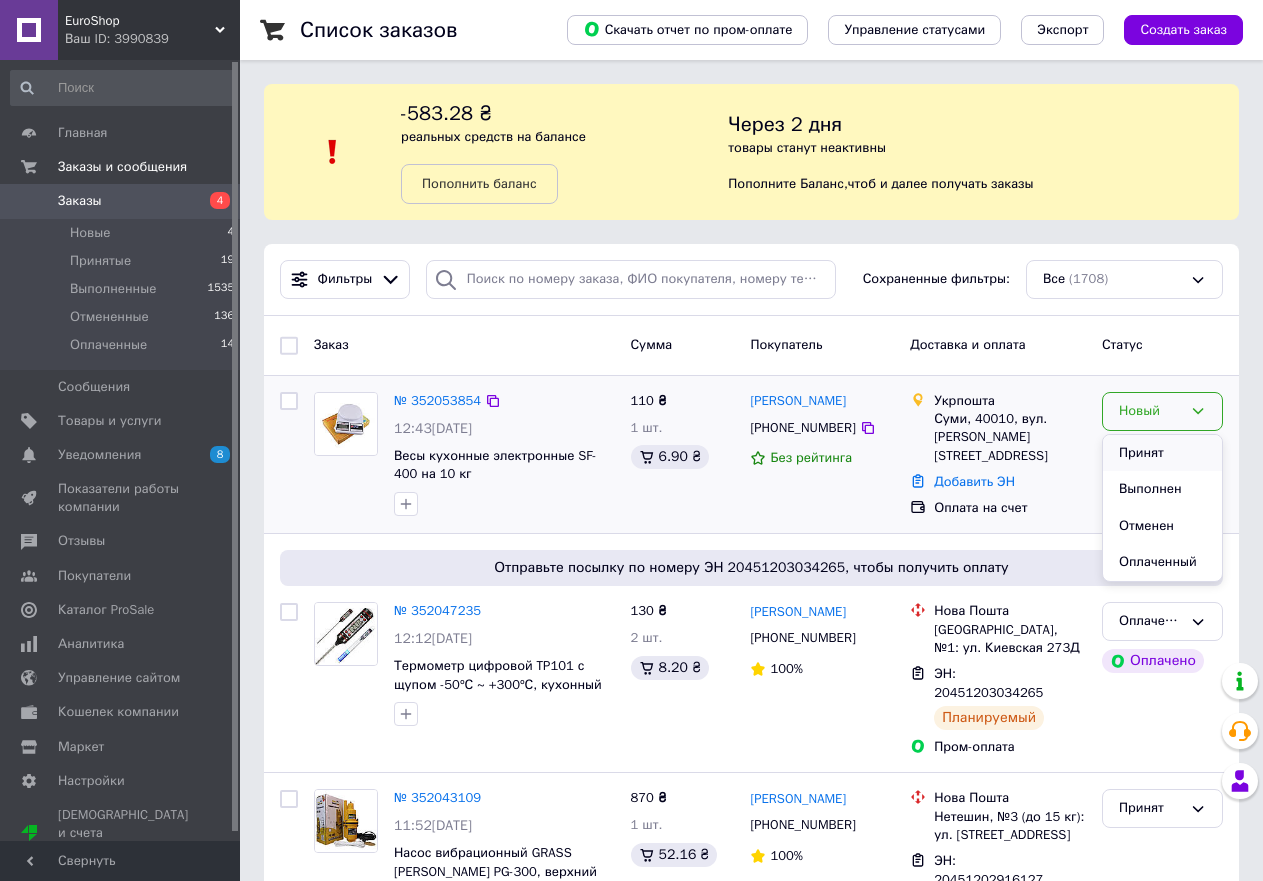 click on "Принят" at bounding box center [1162, 453] 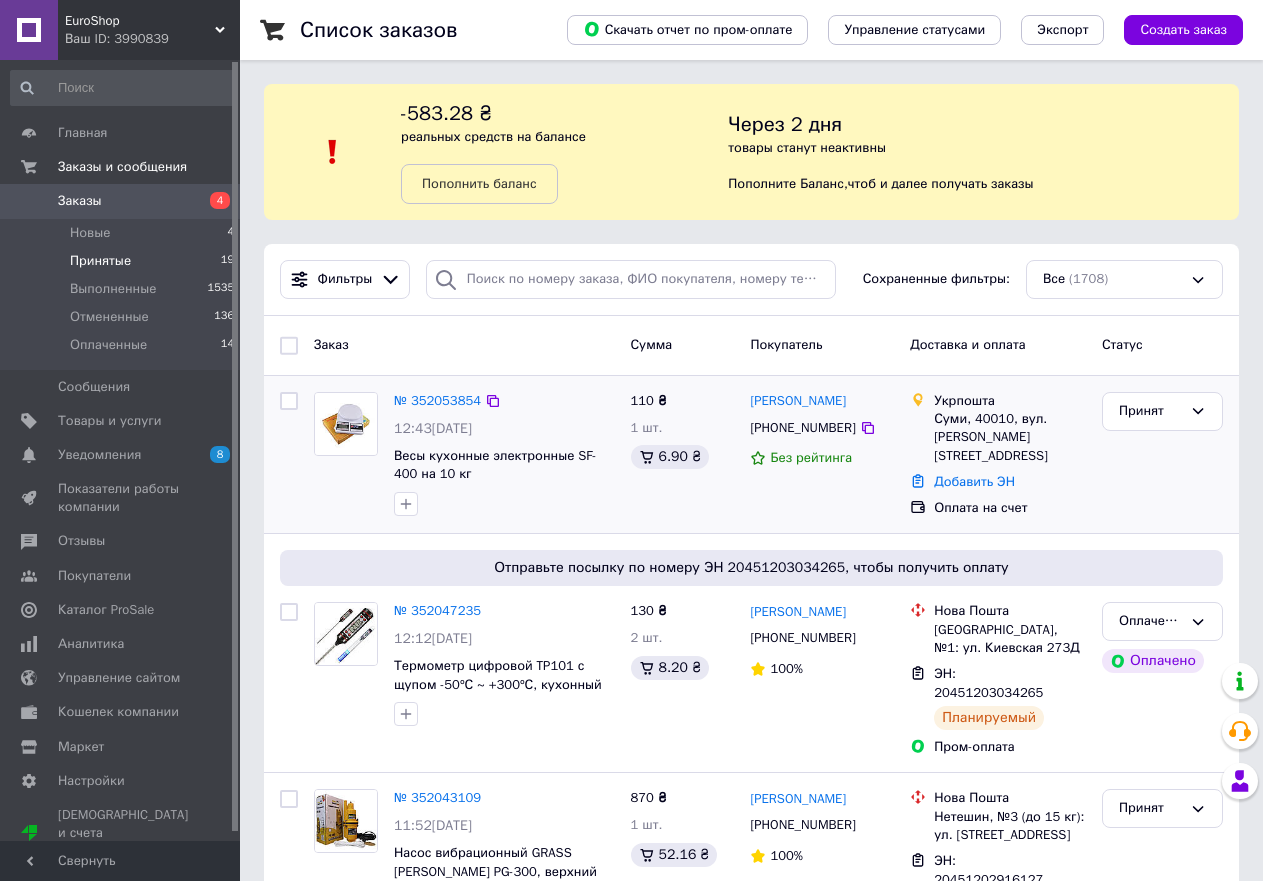 click on "Принятые 19" at bounding box center [123, 261] 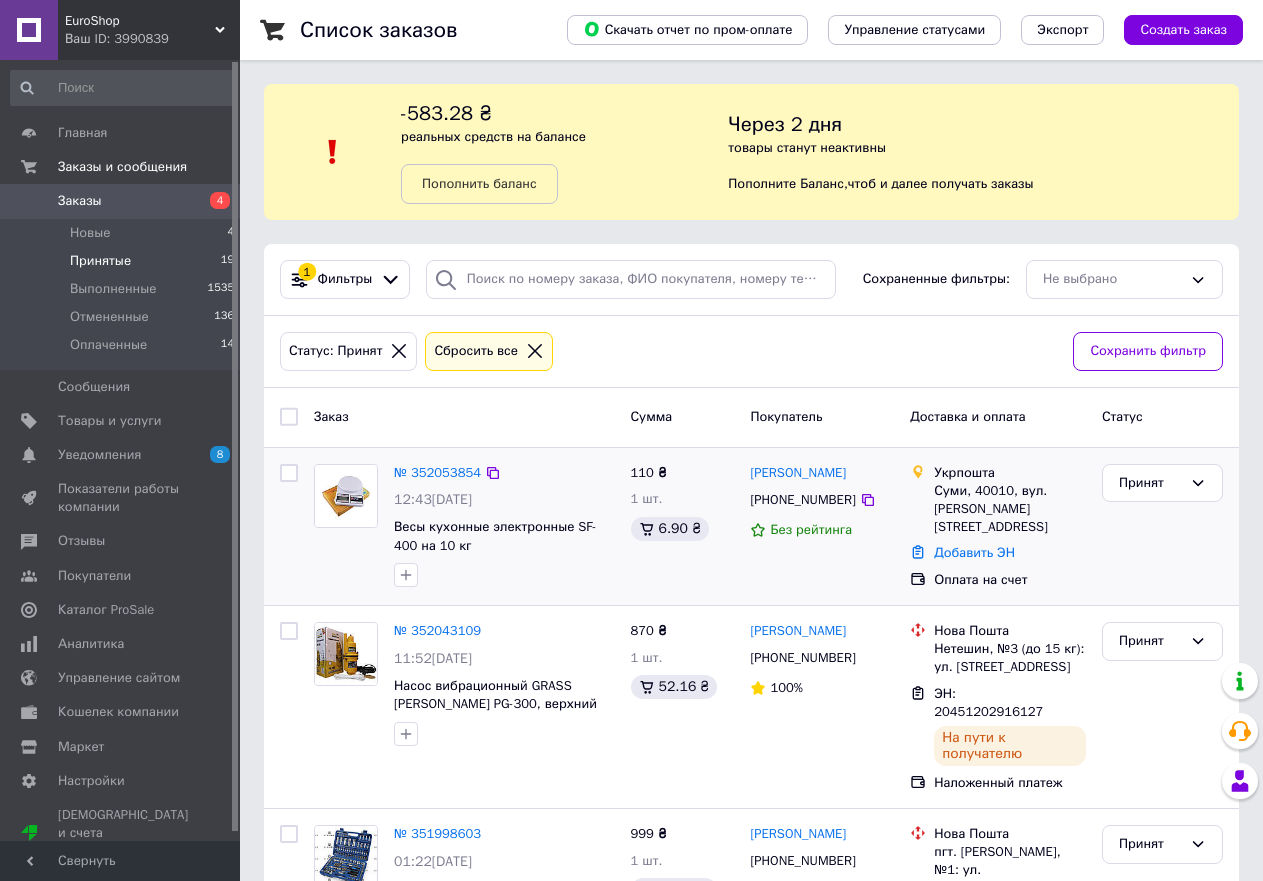 click on "Принятые" at bounding box center (100, 261) 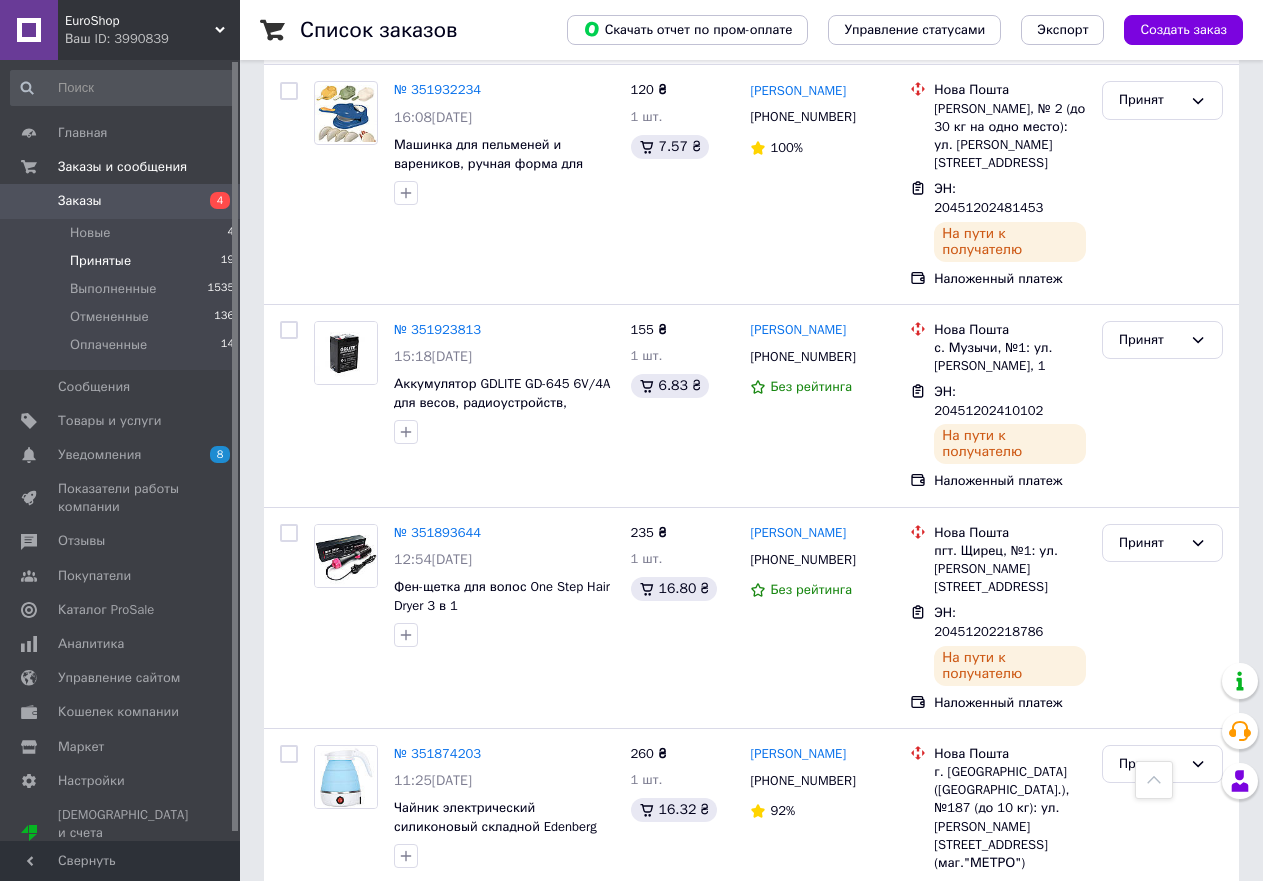 scroll, scrollTop: 1100, scrollLeft: 0, axis: vertical 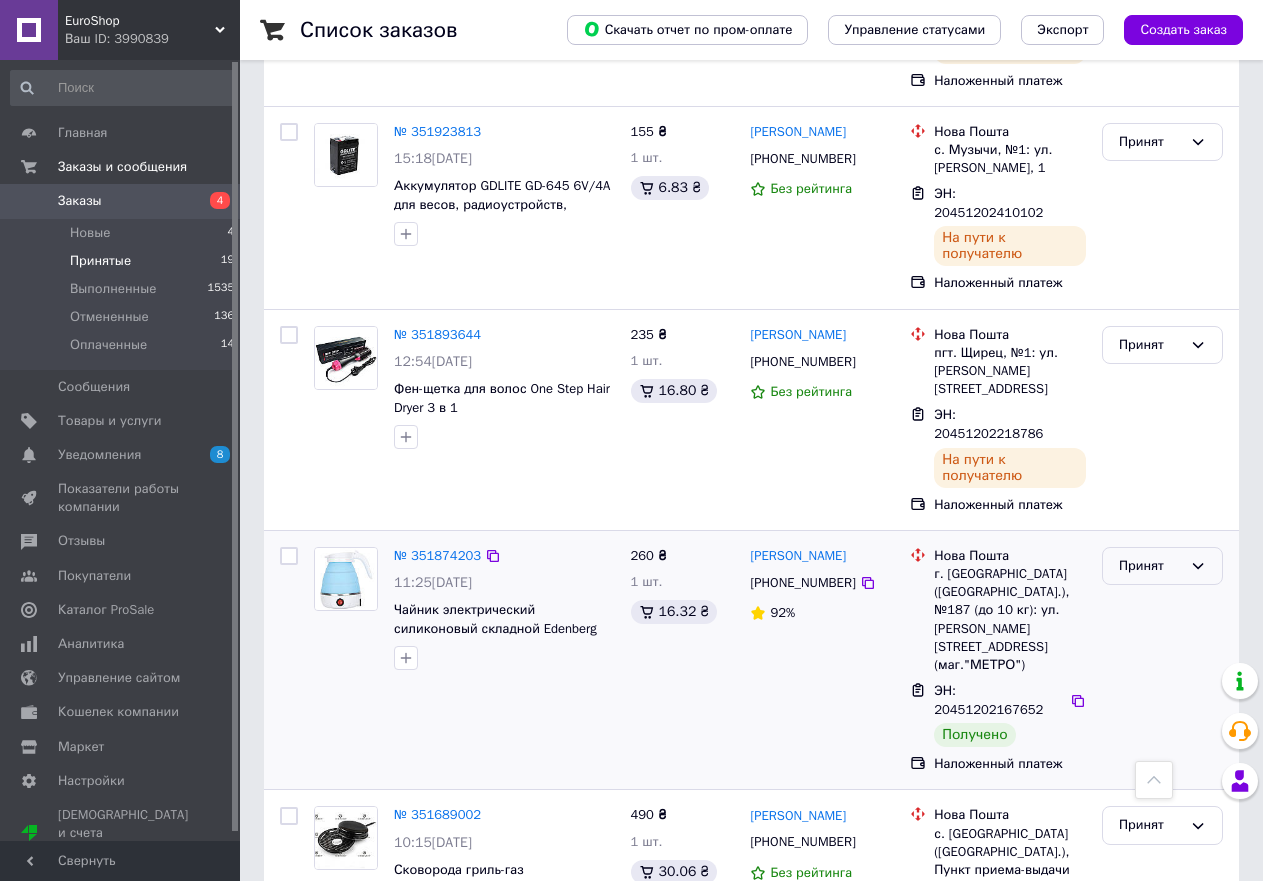 click on "Принят" at bounding box center [1150, 566] 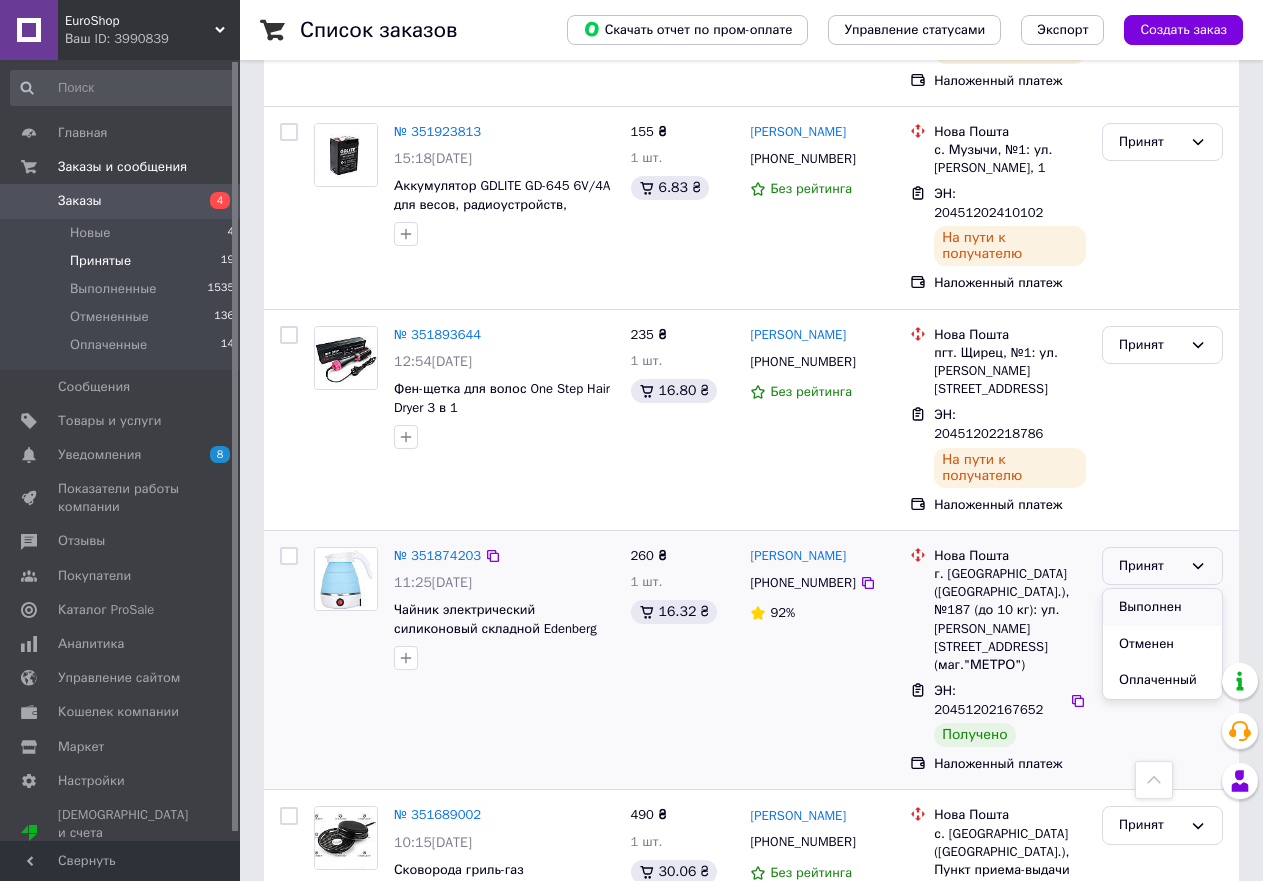 click on "Выполнен" at bounding box center [1162, 607] 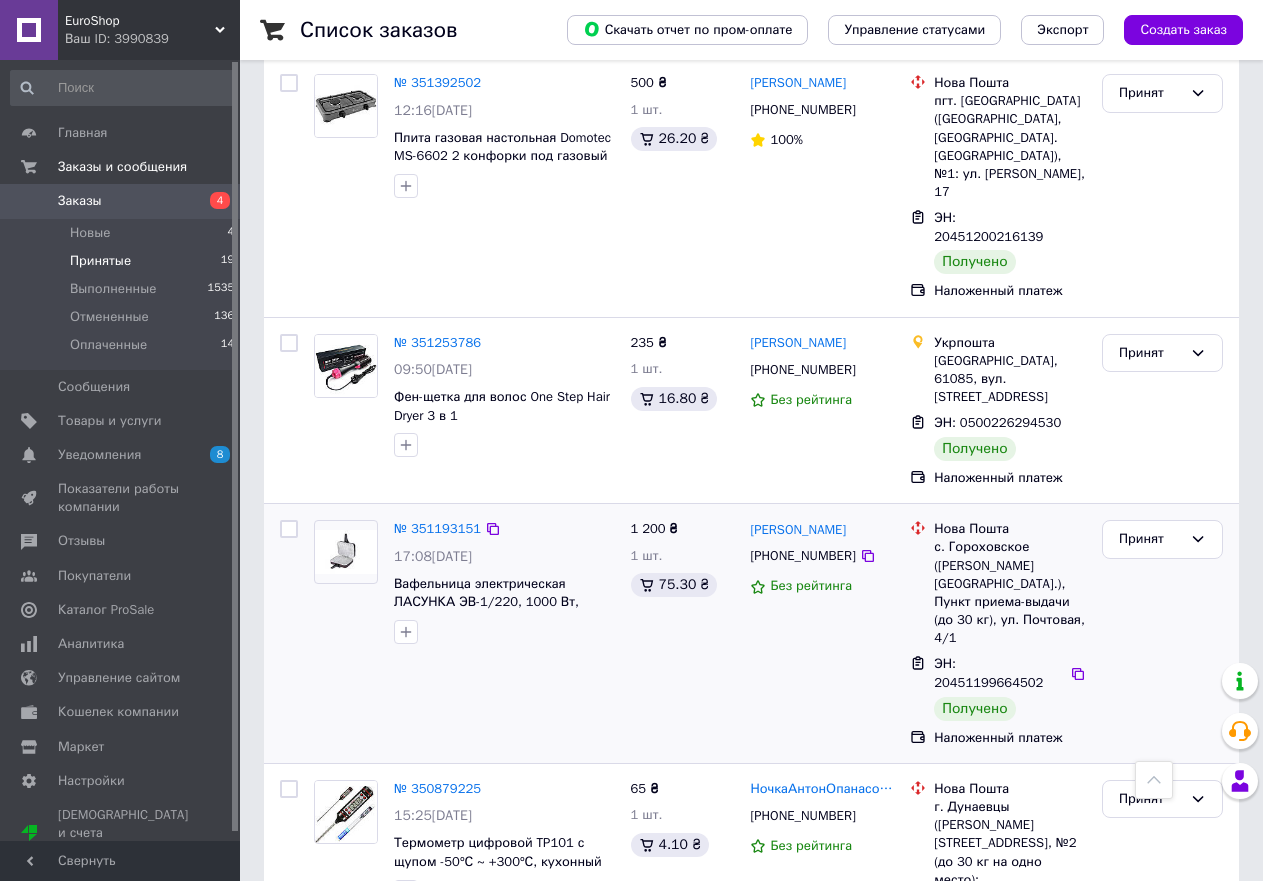 scroll, scrollTop: 3100, scrollLeft: 0, axis: vertical 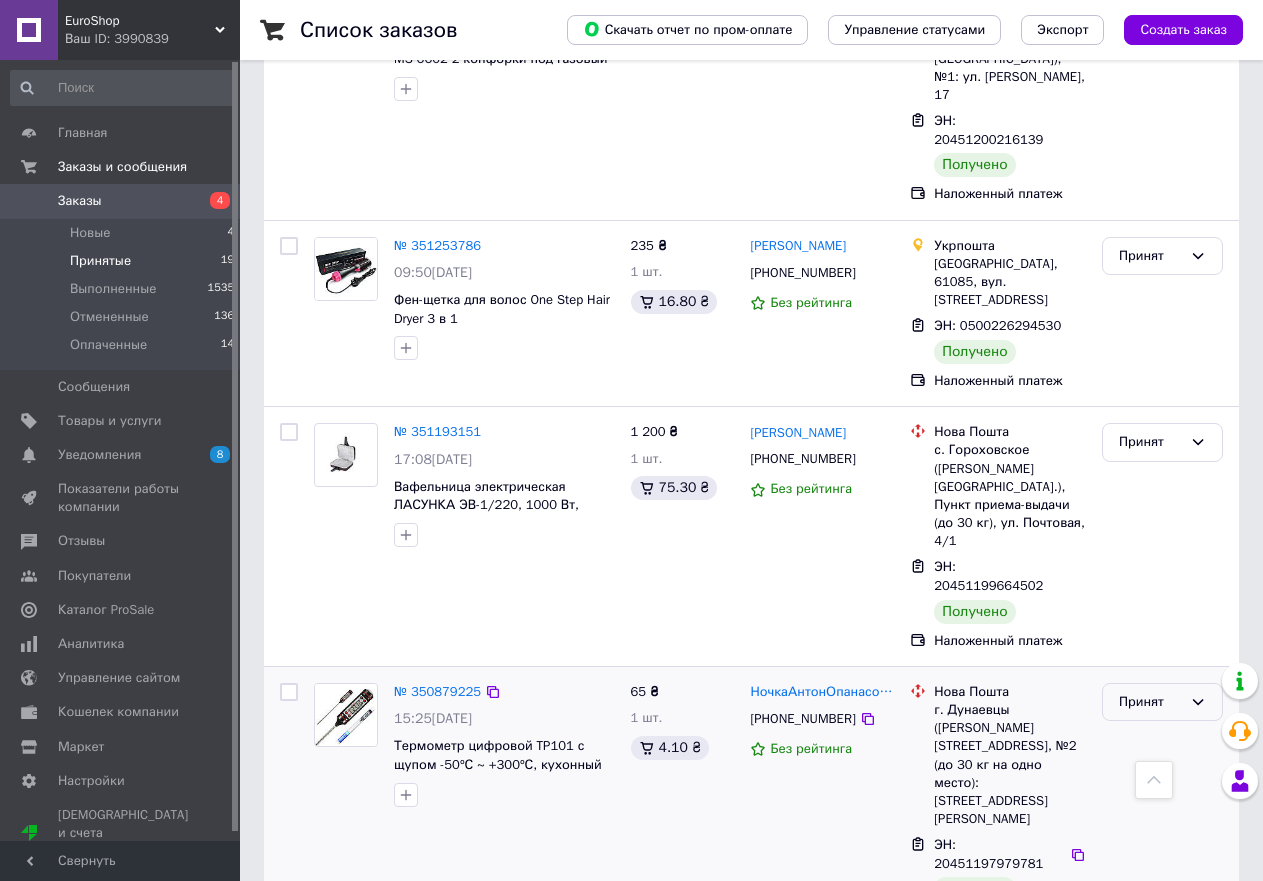 click on "Принят" at bounding box center [1162, 702] 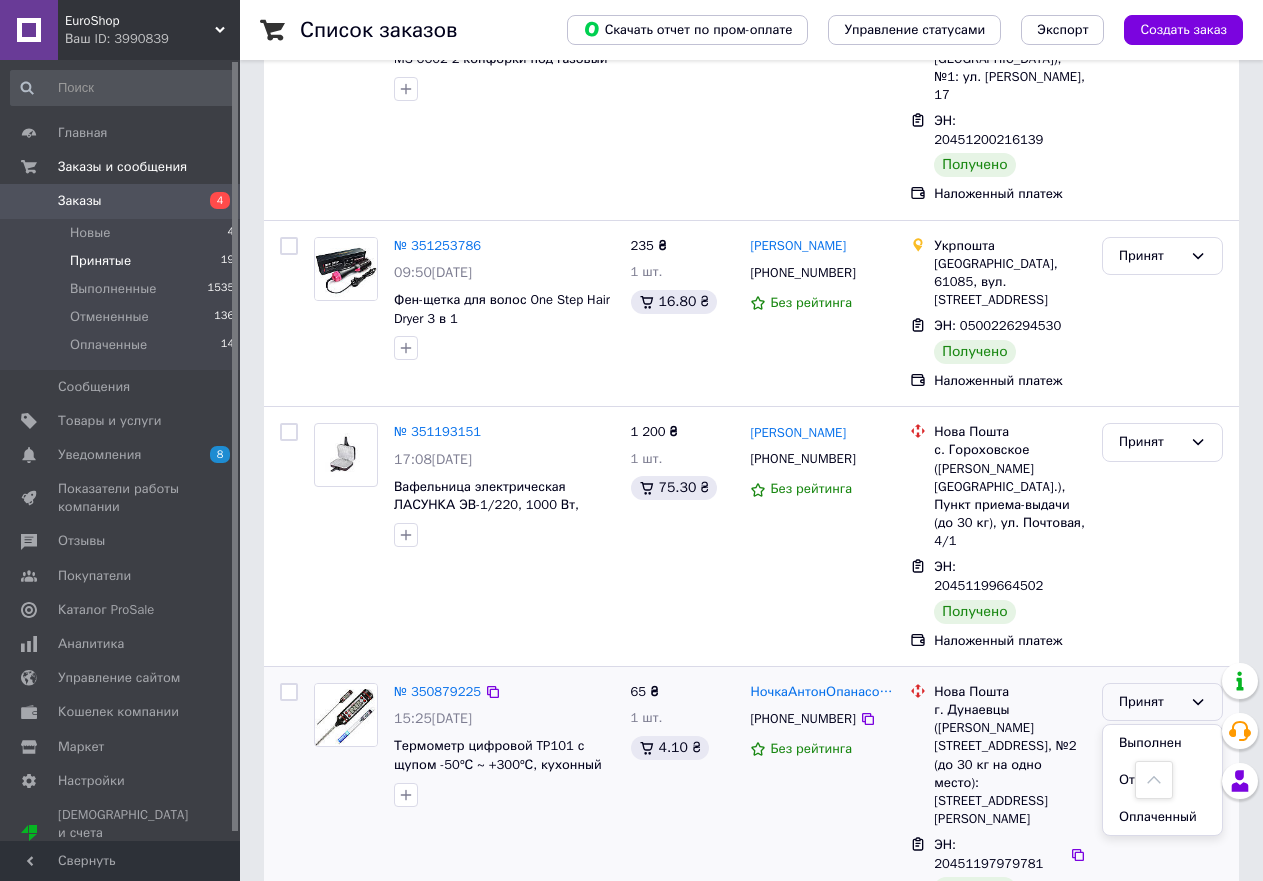 click on "НочкаАнтонОпанасович ночка Антон Опанасович +380975875026 Без рейтинга" at bounding box center [822, 805] 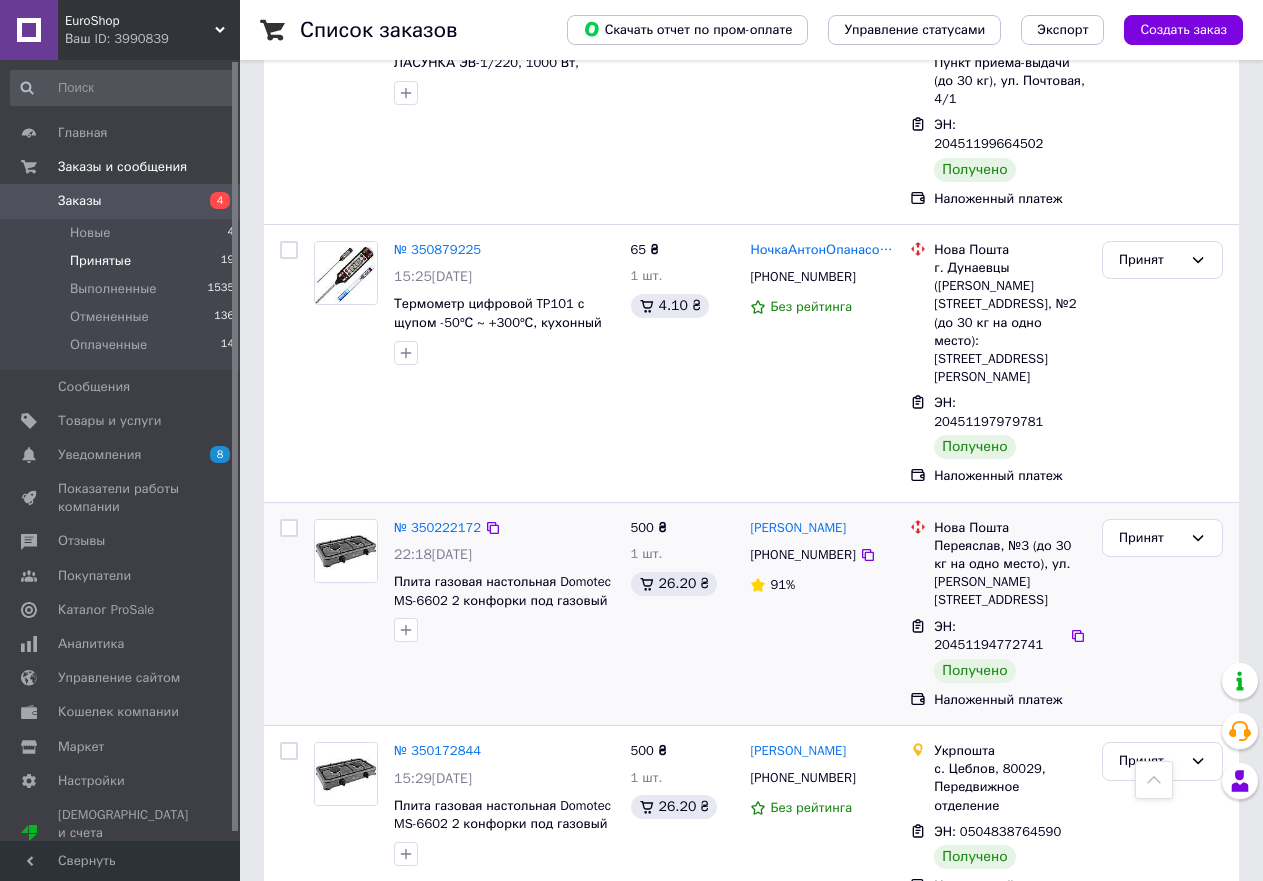 scroll, scrollTop: 3544, scrollLeft: 0, axis: vertical 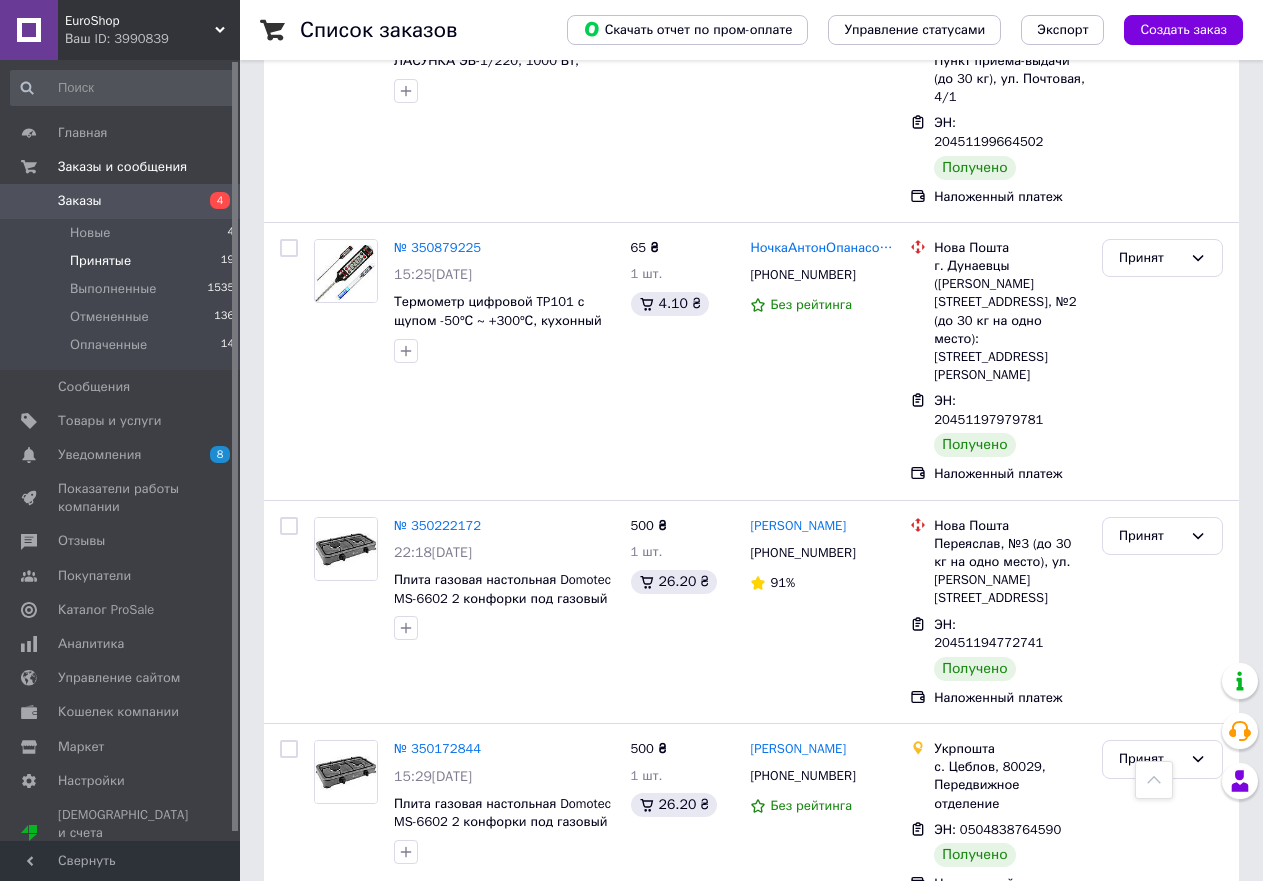 click on "Принят" at bounding box center (1162, 1205) 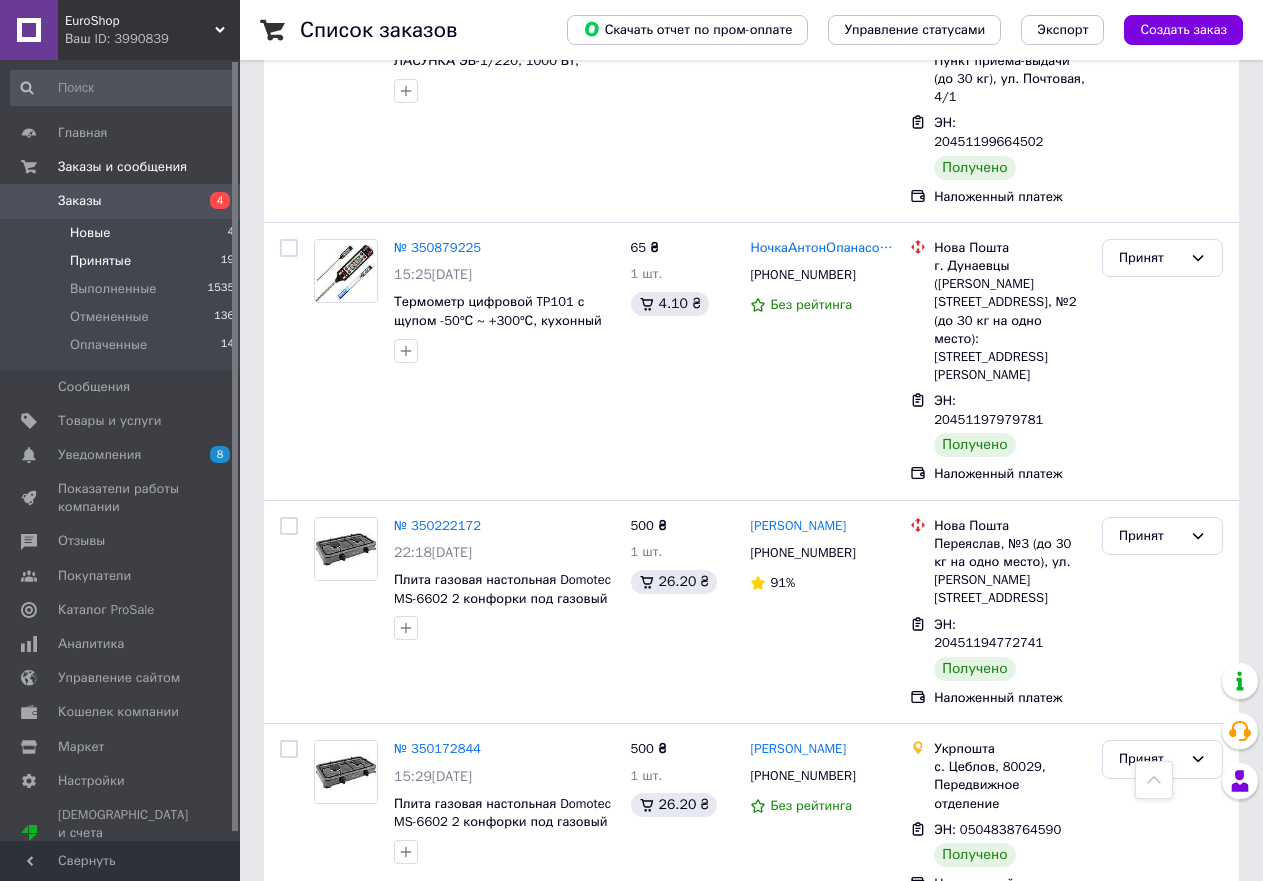 click on "Новые 4" at bounding box center (123, 233) 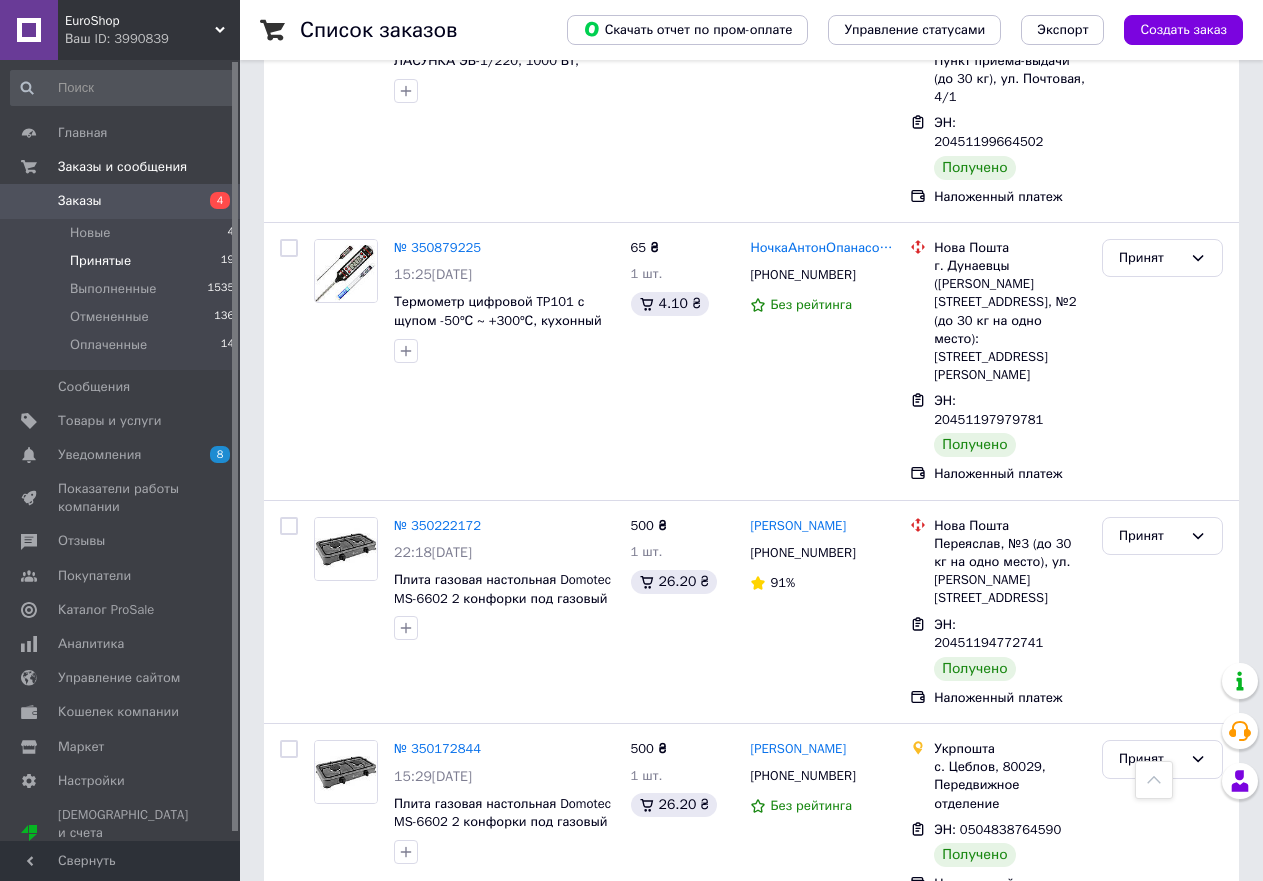 click on "Заказы" at bounding box center (121, 201) 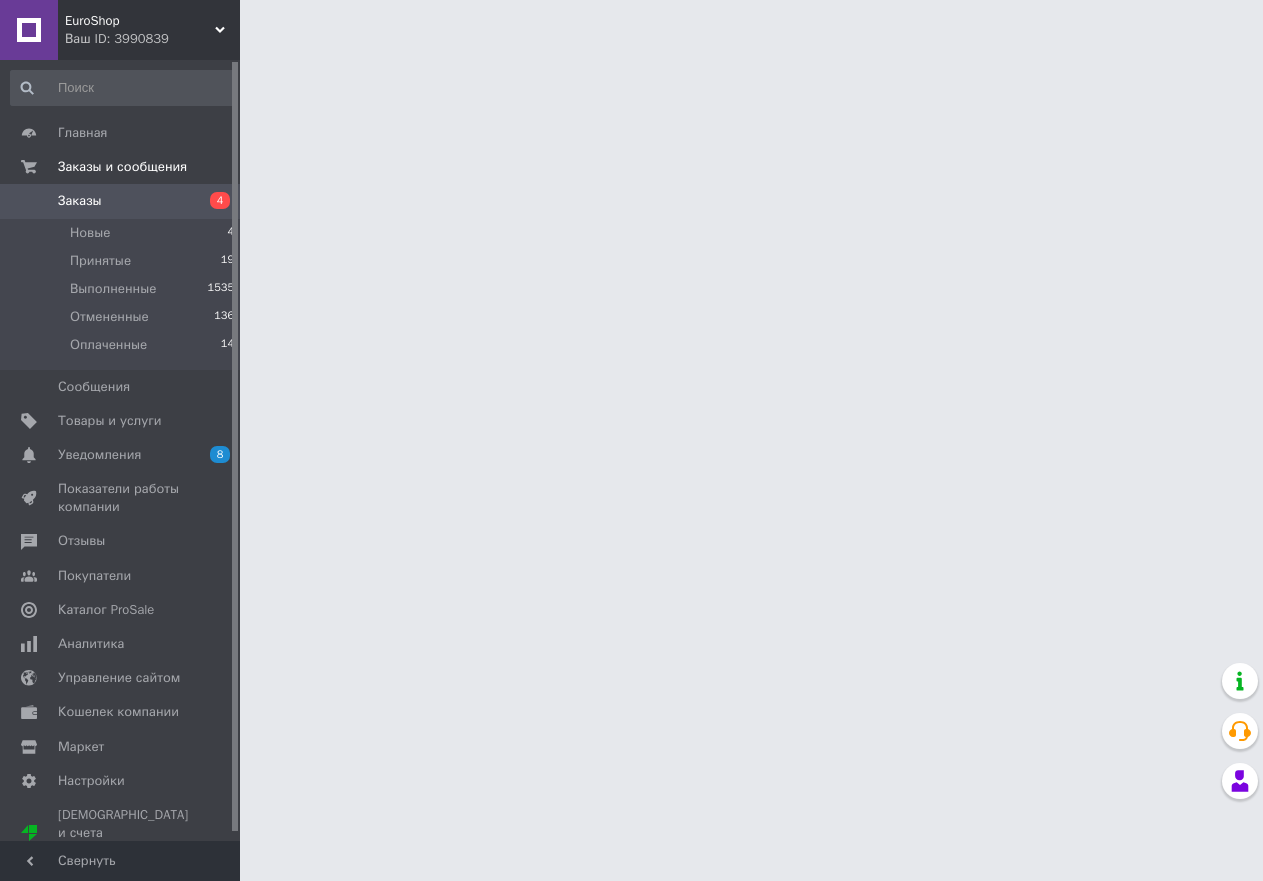 scroll, scrollTop: 0, scrollLeft: 0, axis: both 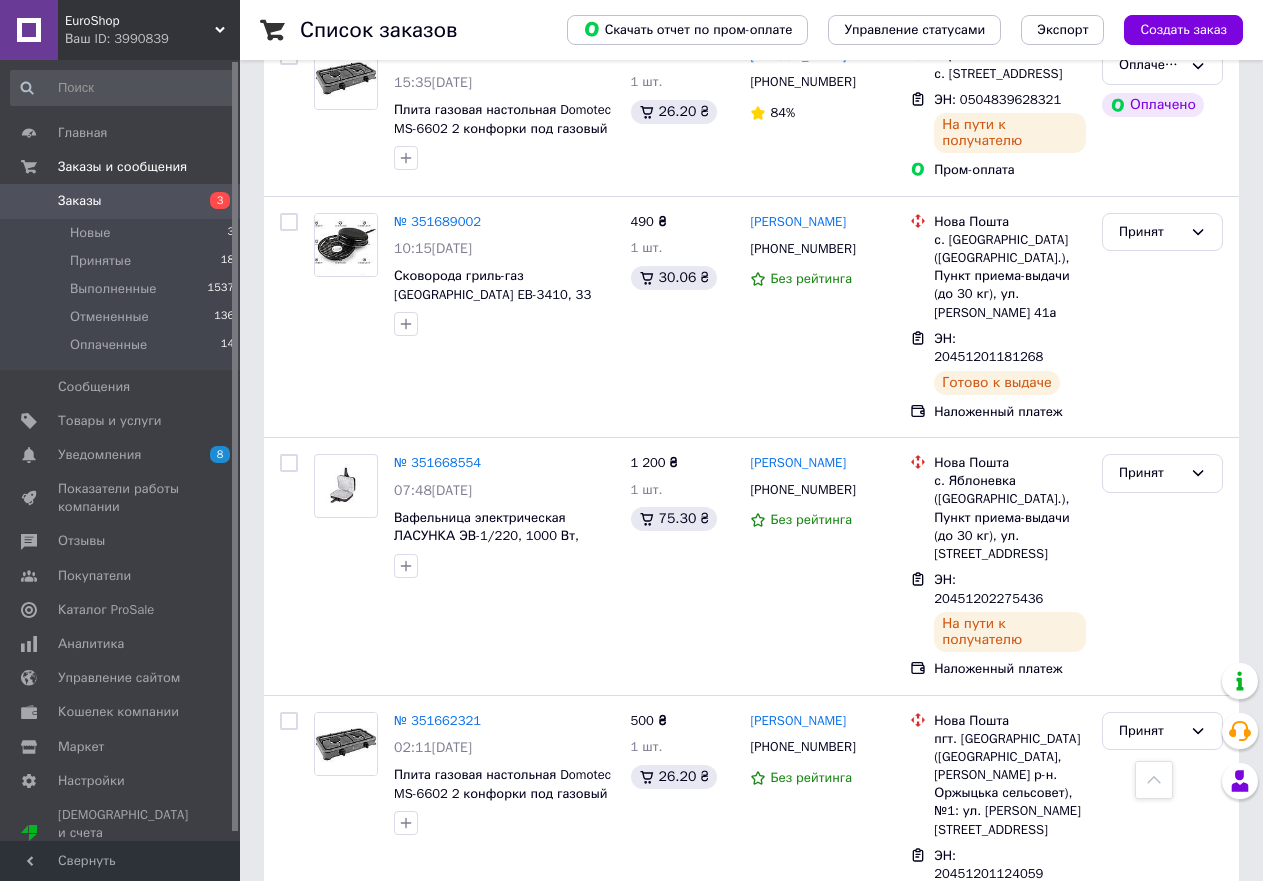 click on "Заказы 3" at bounding box center [123, 201] 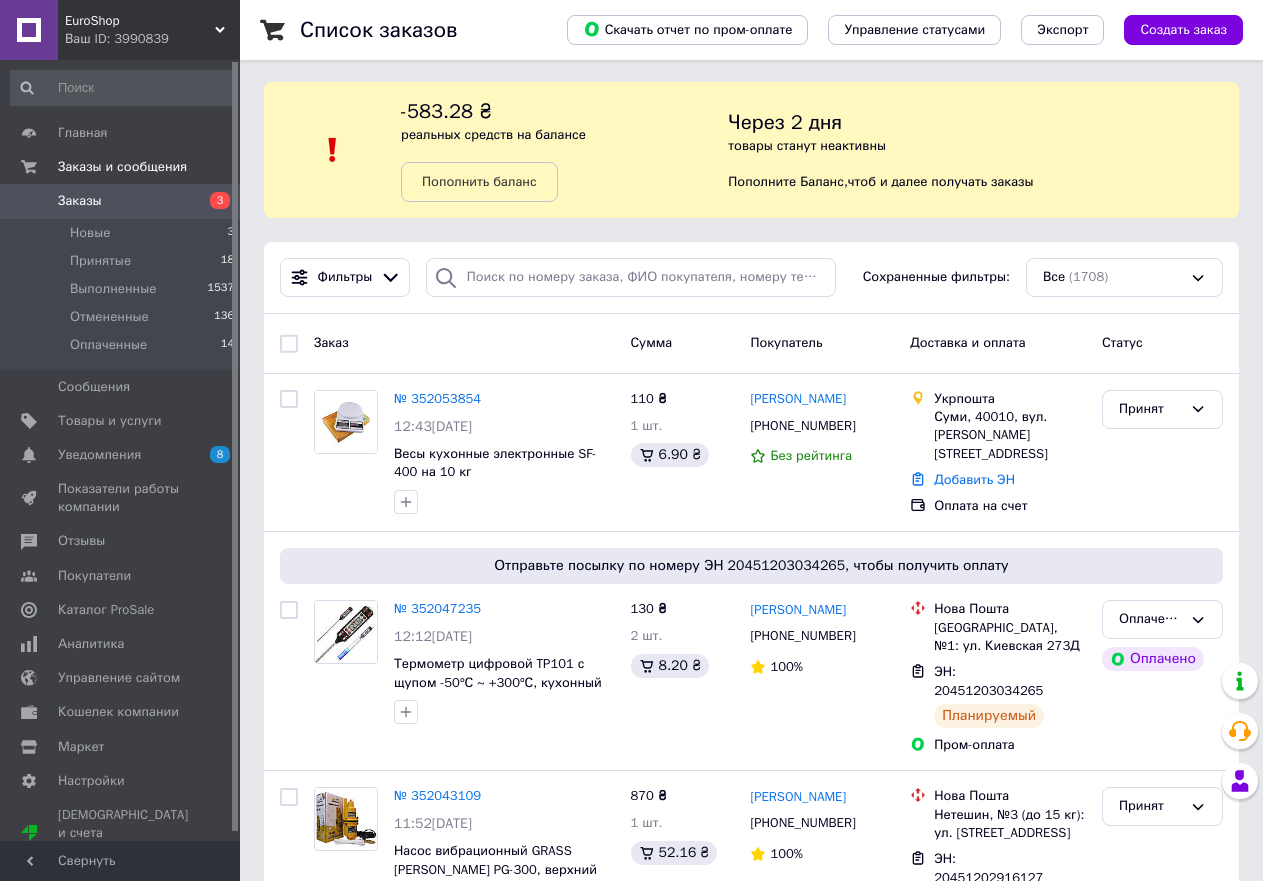scroll, scrollTop: 0, scrollLeft: 0, axis: both 